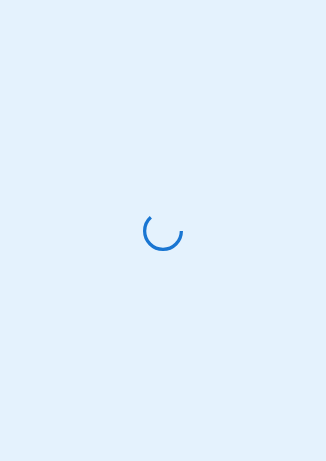 scroll, scrollTop: 0, scrollLeft: 0, axis: both 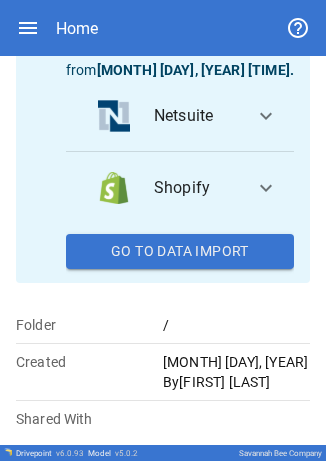 click on "expand_more" at bounding box center [266, 116] 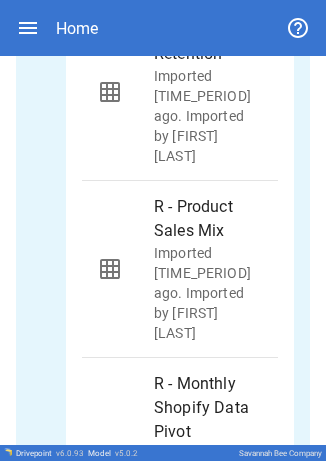 scroll, scrollTop: 1125, scrollLeft: 0, axis: vertical 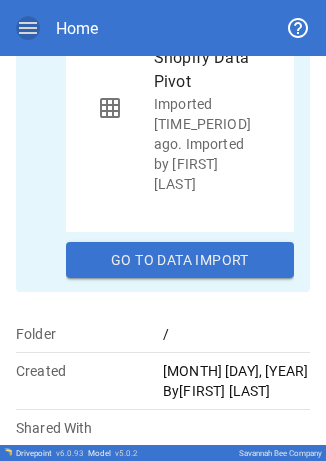 click at bounding box center (28, 28) 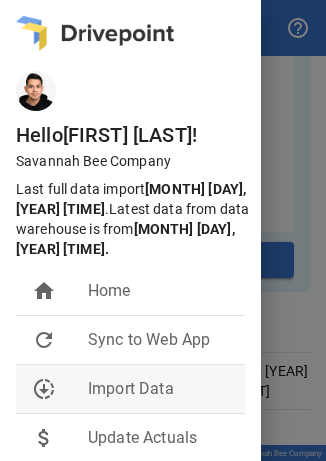 click on "Import Data" at bounding box center [158, 291] 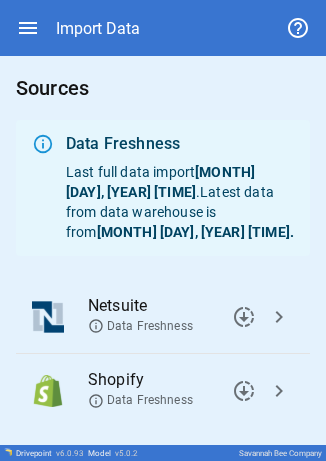 scroll, scrollTop: 96, scrollLeft: 0, axis: vertical 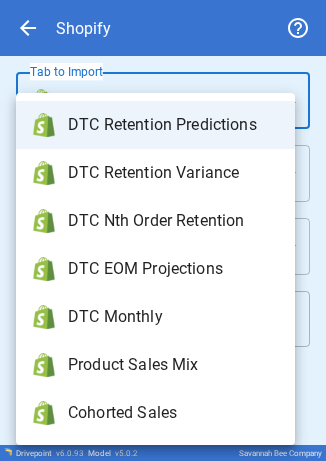 click on "**********" at bounding box center (163, 230) 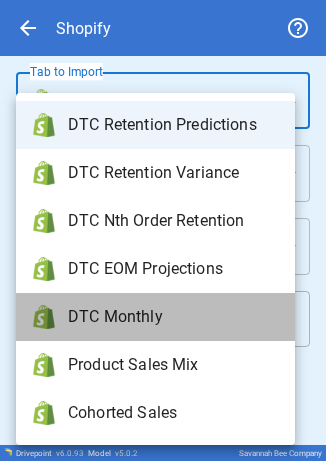 click on "DTC Monthly" at bounding box center (155, 317) 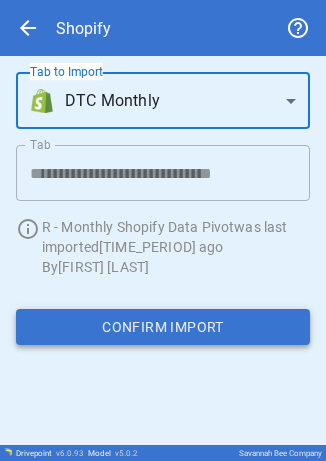 click on "Confirm Import" at bounding box center [163, 327] 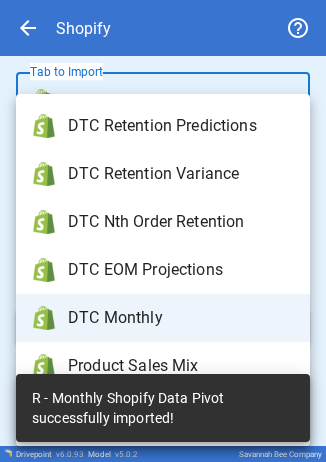 click on "**********" at bounding box center [163, 231] 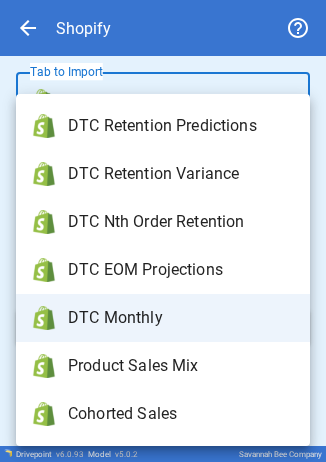 click on "DTC Retention Predictions" at bounding box center (163, 126) 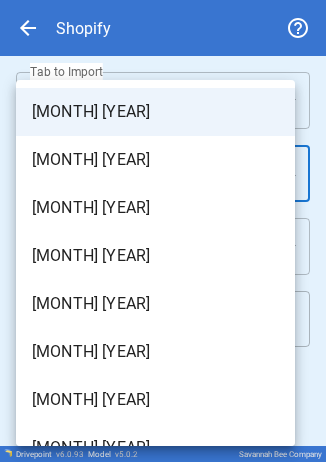 click on "**********" at bounding box center [163, 231] 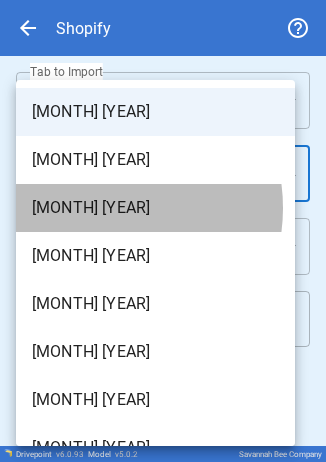 click on "[MONTH] [YEAR]" at bounding box center (155, 112) 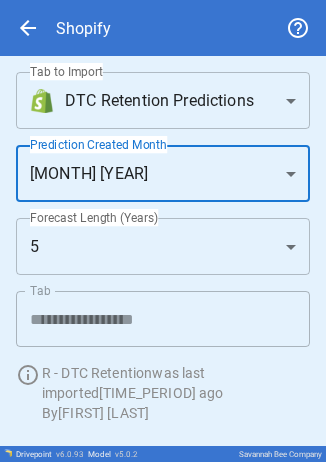 scroll, scrollTop: 60, scrollLeft: 0, axis: vertical 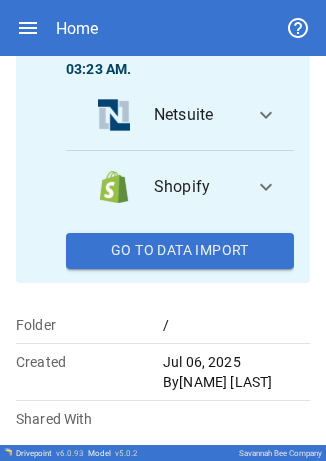click on "Go To Data Import" at bounding box center (180, 251) 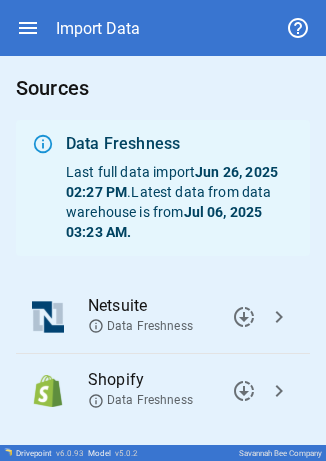 scroll, scrollTop: 39, scrollLeft: 0, axis: vertical 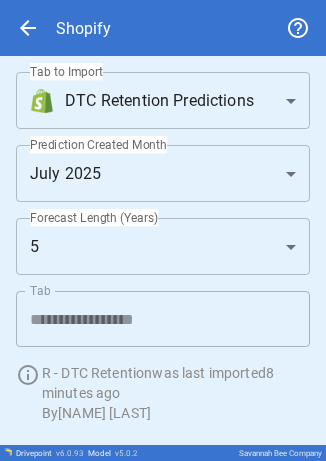 click on "**********" at bounding box center (163, 230) 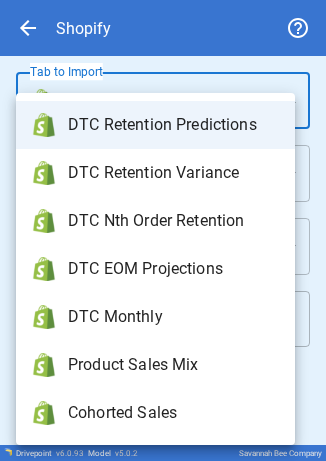 click on "DTC Monthly" at bounding box center (173, 125) 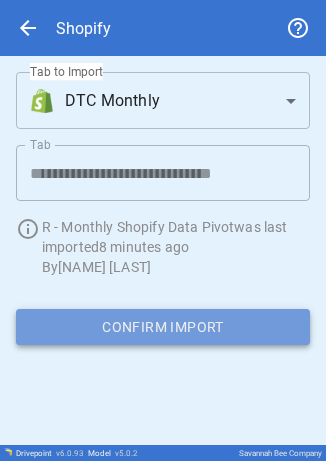 click on "Confirm Import" at bounding box center [163, 327] 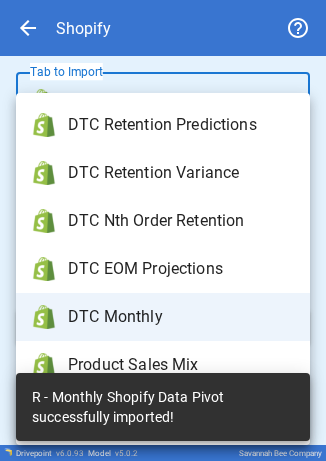 click on "**********" at bounding box center [163, 230] 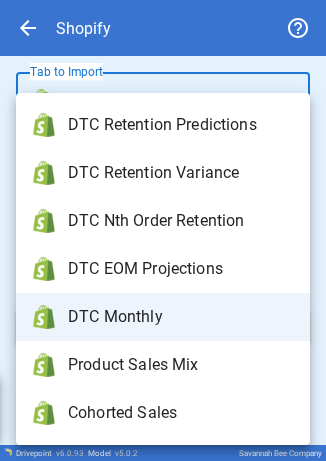 click on "DTC Retention Predictions" at bounding box center [163, 125] 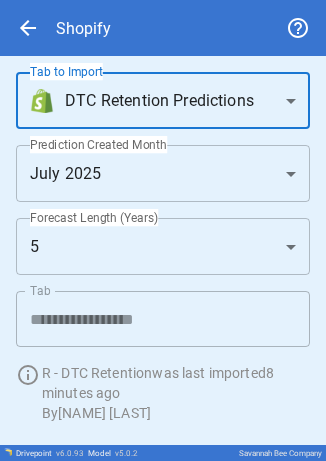 click on "**********" at bounding box center [163, 230] 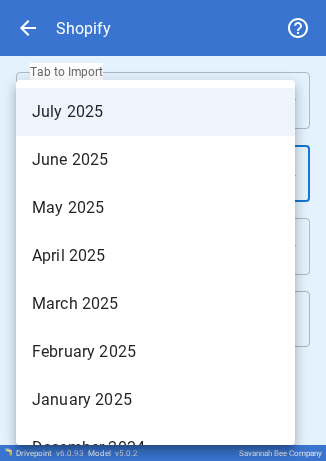 click on "[MONTH] [YEAR]" at bounding box center (155, 160) 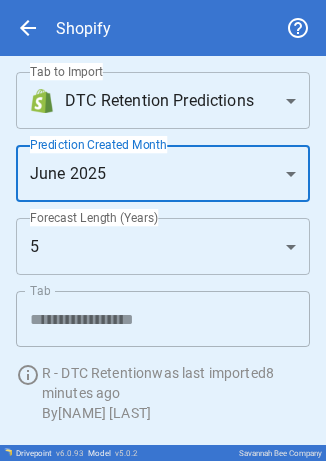 scroll, scrollTop: 61, scrollLeft: 0, axis: vertical 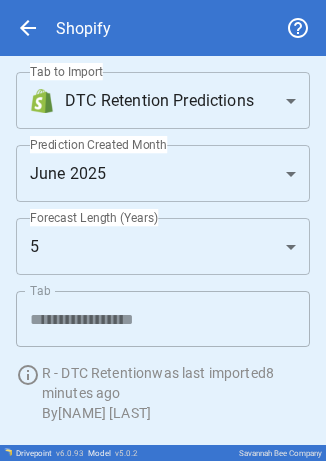 click on "Confirm Import" at bounding box center (163, 473) 